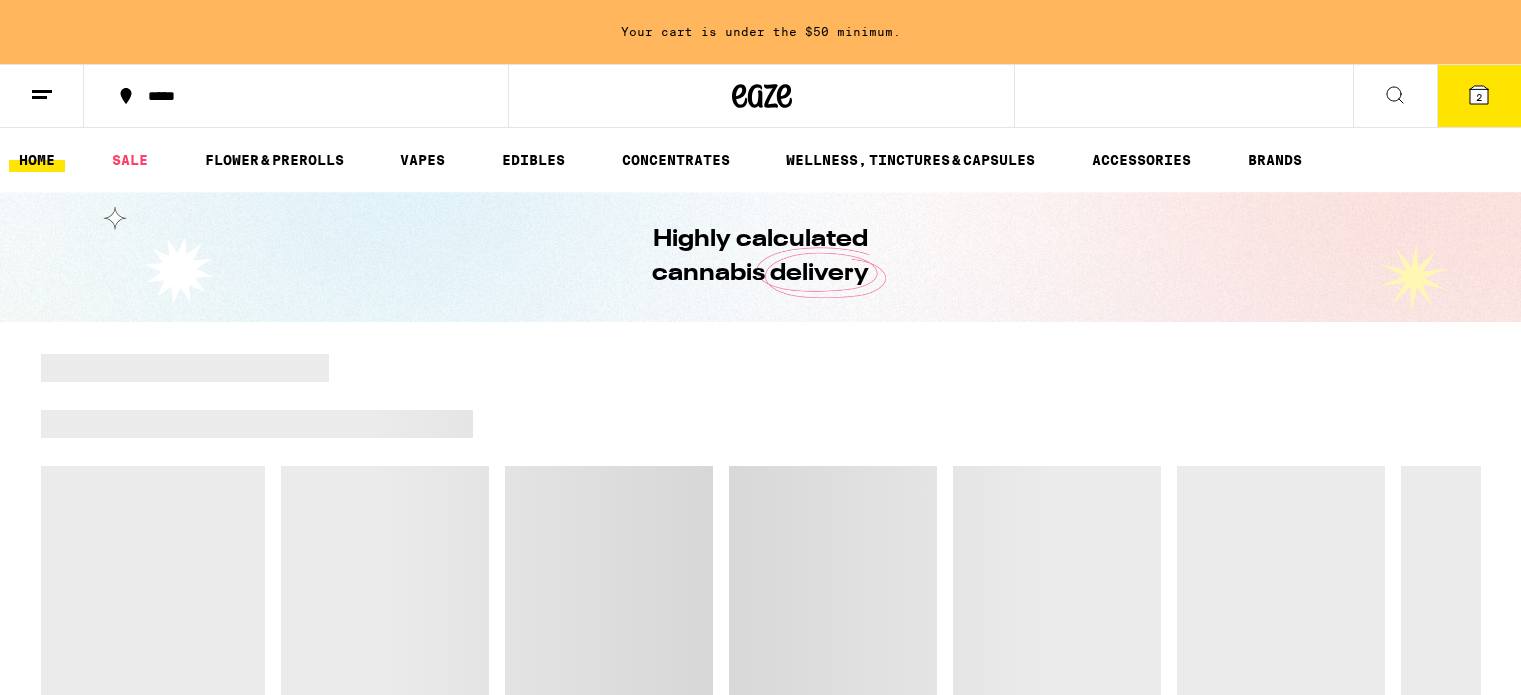 scroll, scrollTop: 0, scrollLeft: 0, axis: both 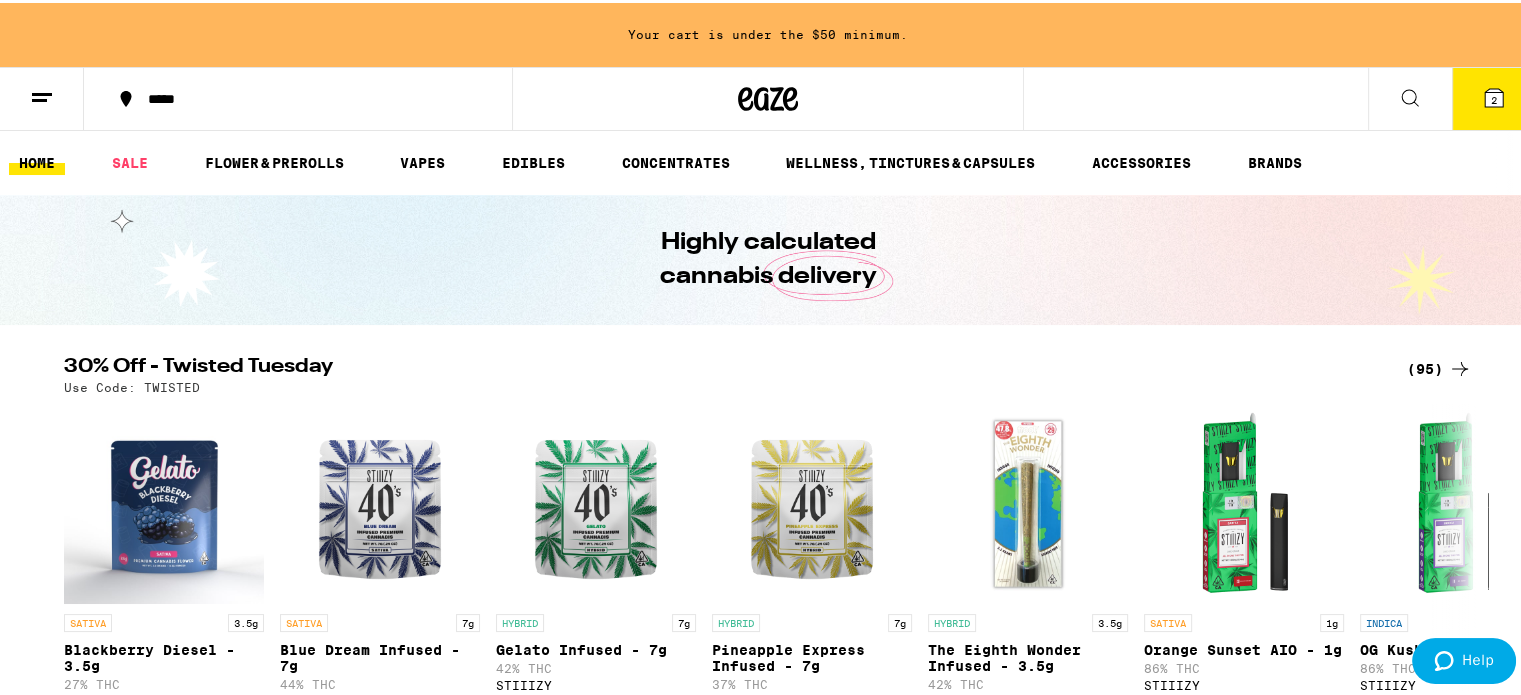 click 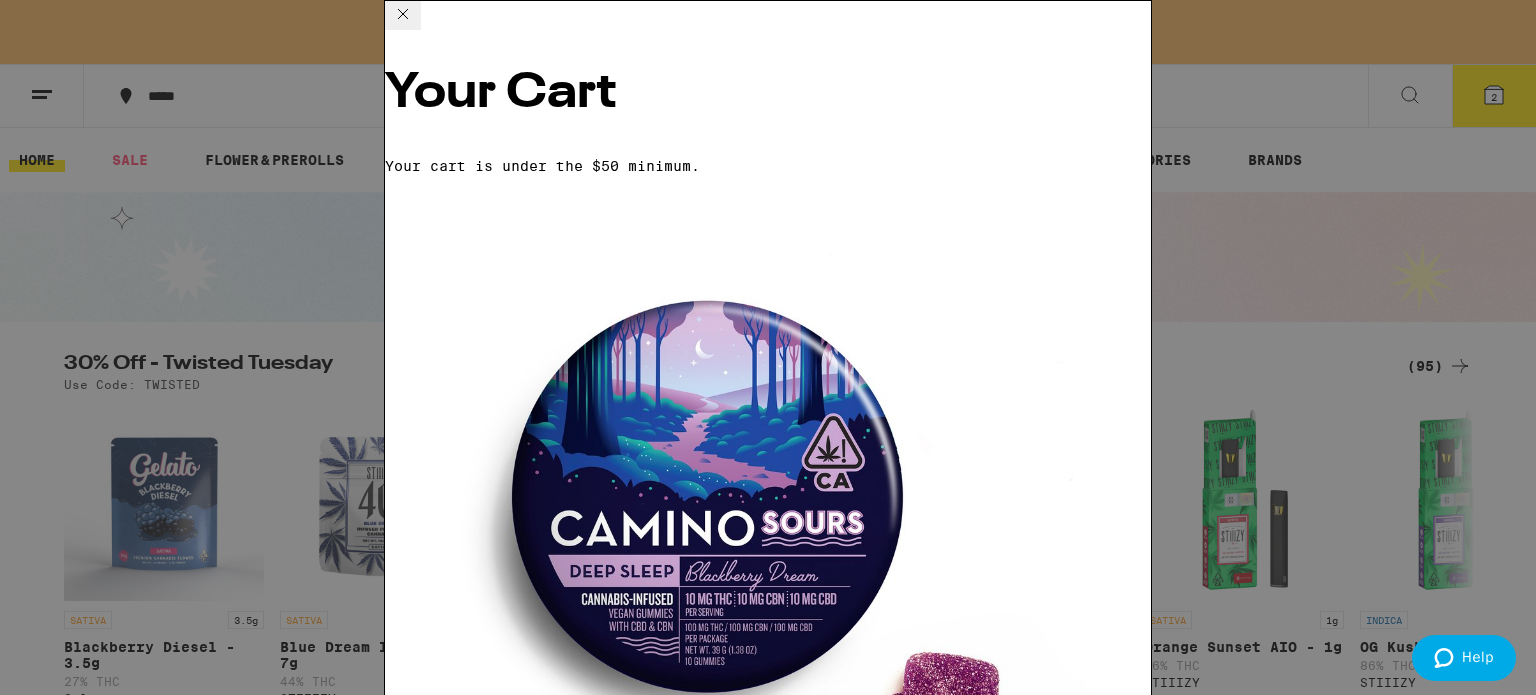 click 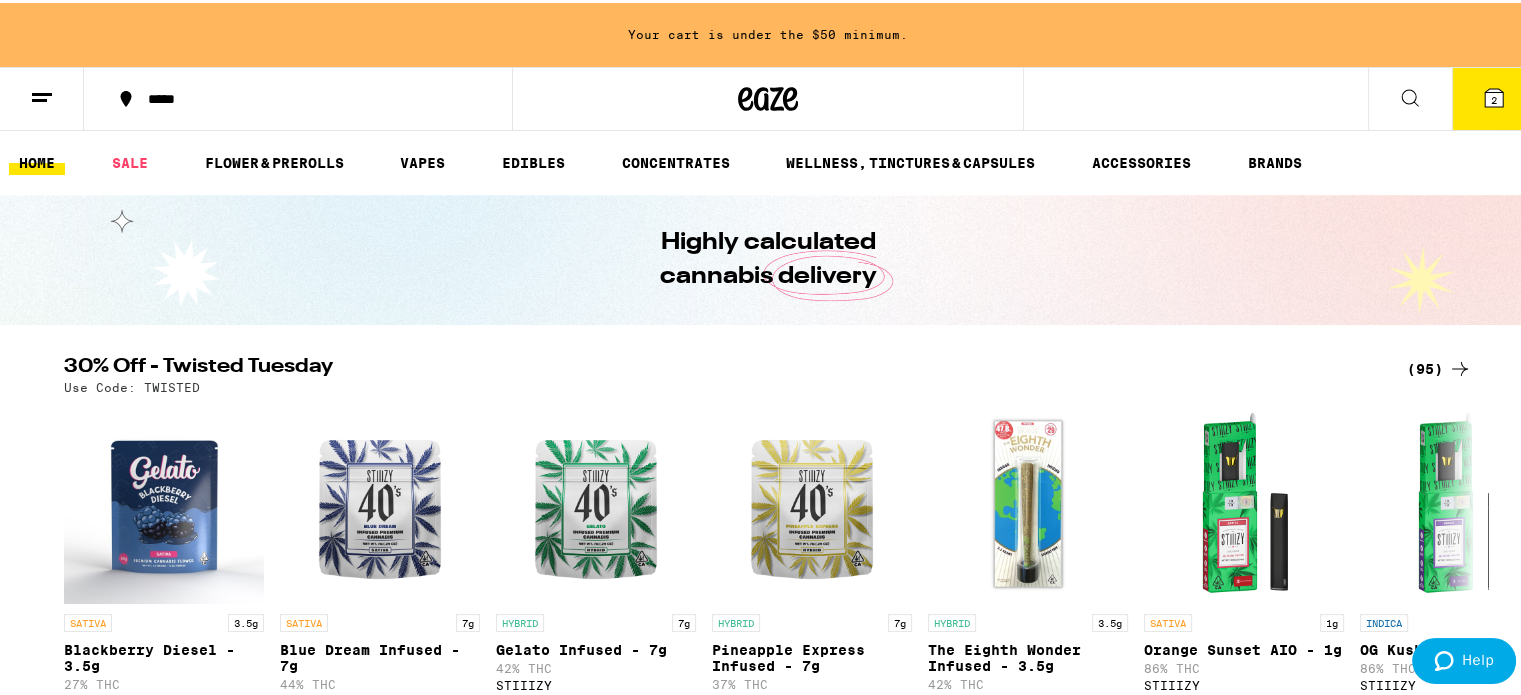 scroll, scrollTop: 0, scrollLeft: 0, axis: both 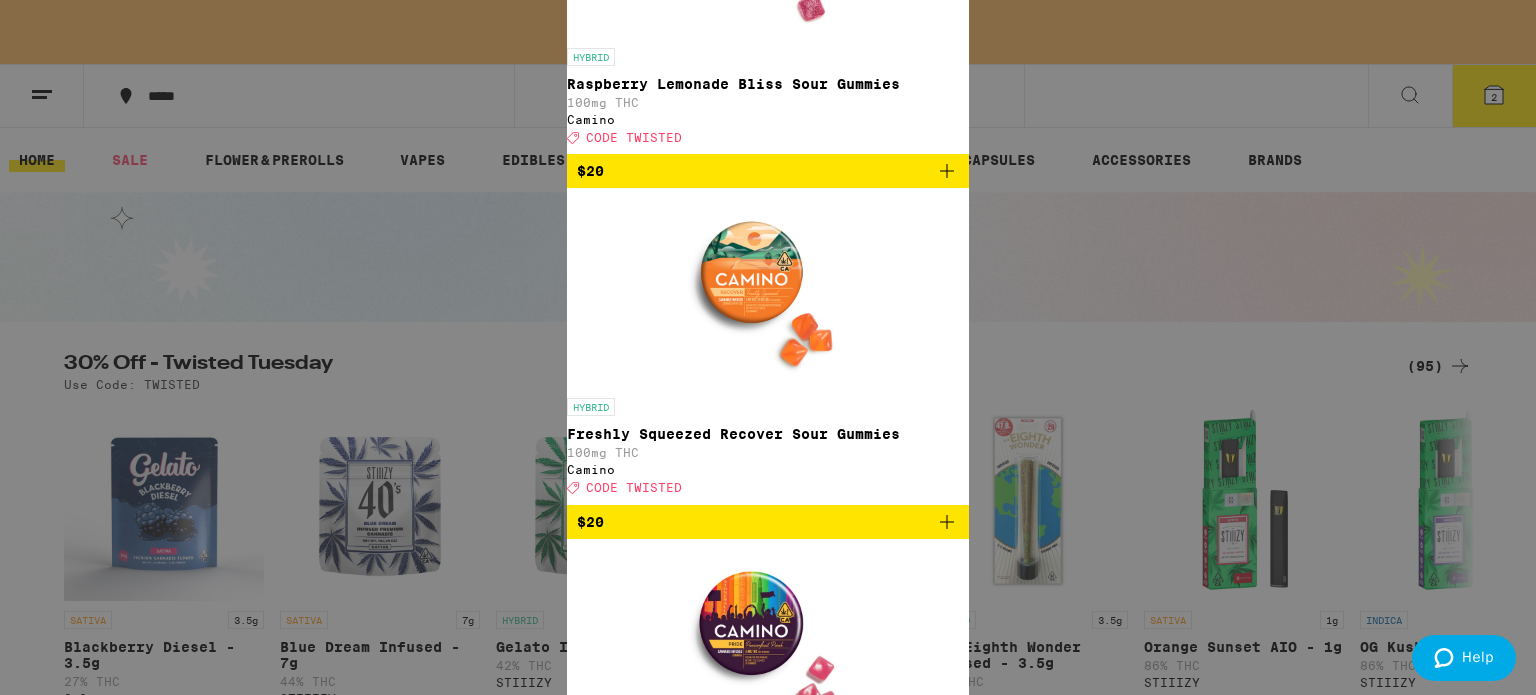 type on "Camino" 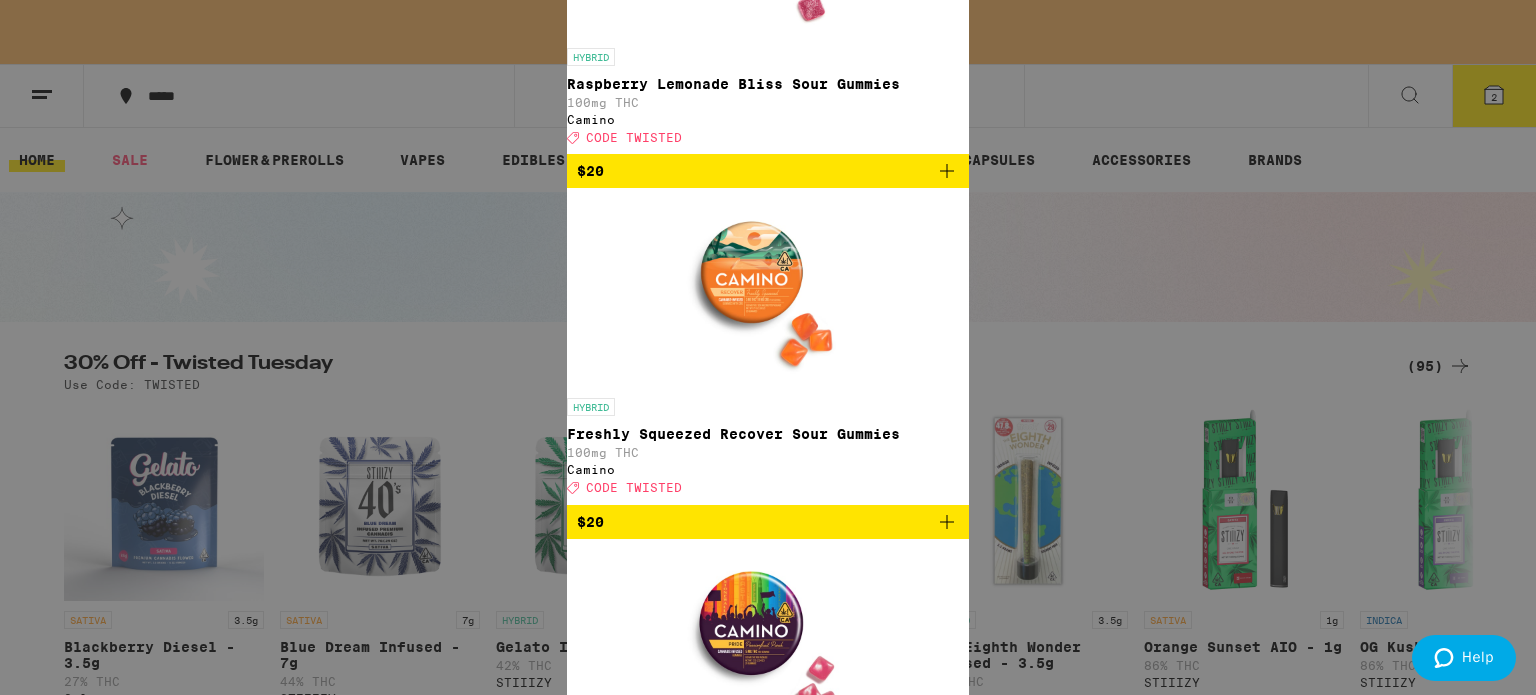 drag, startPoint x: 1490, startPoint y: 159, endPoint x: 1496, endPoint y: 171, distance: 13.416408 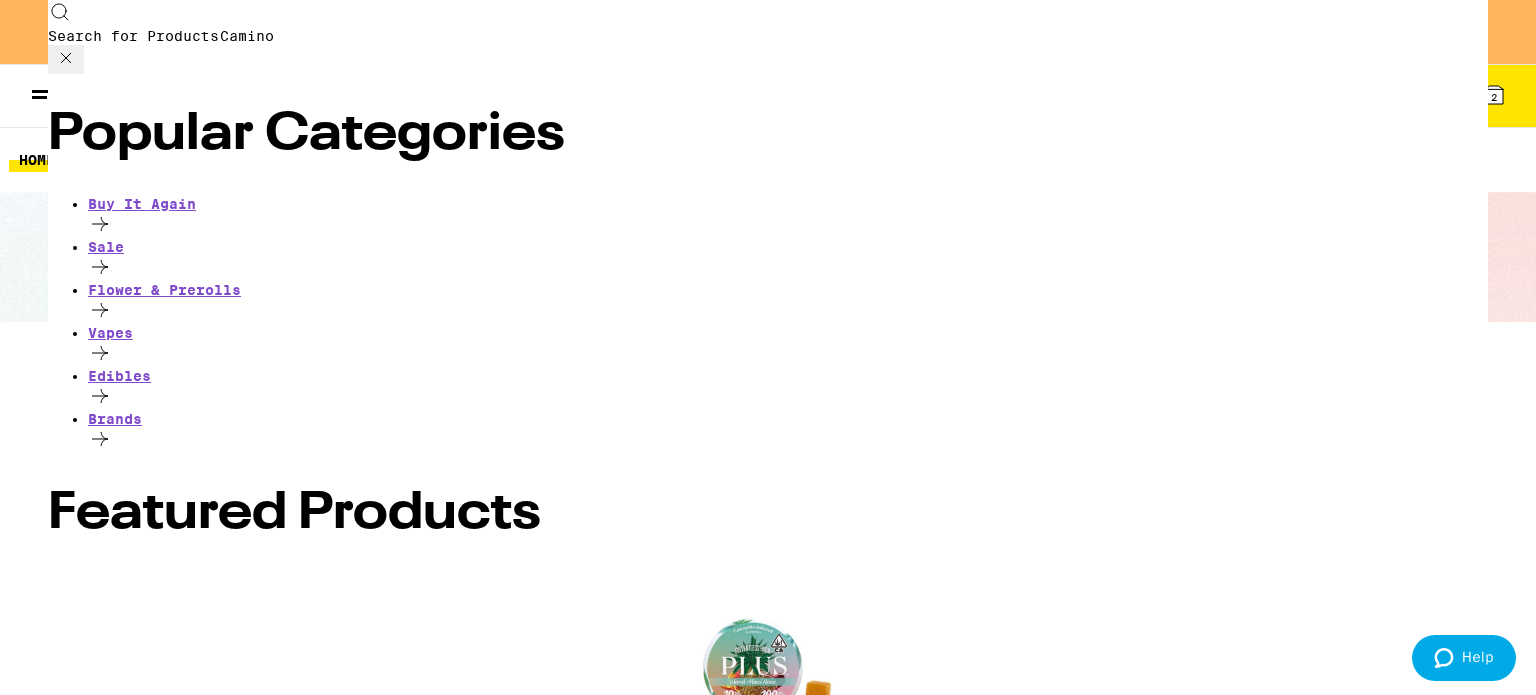 type 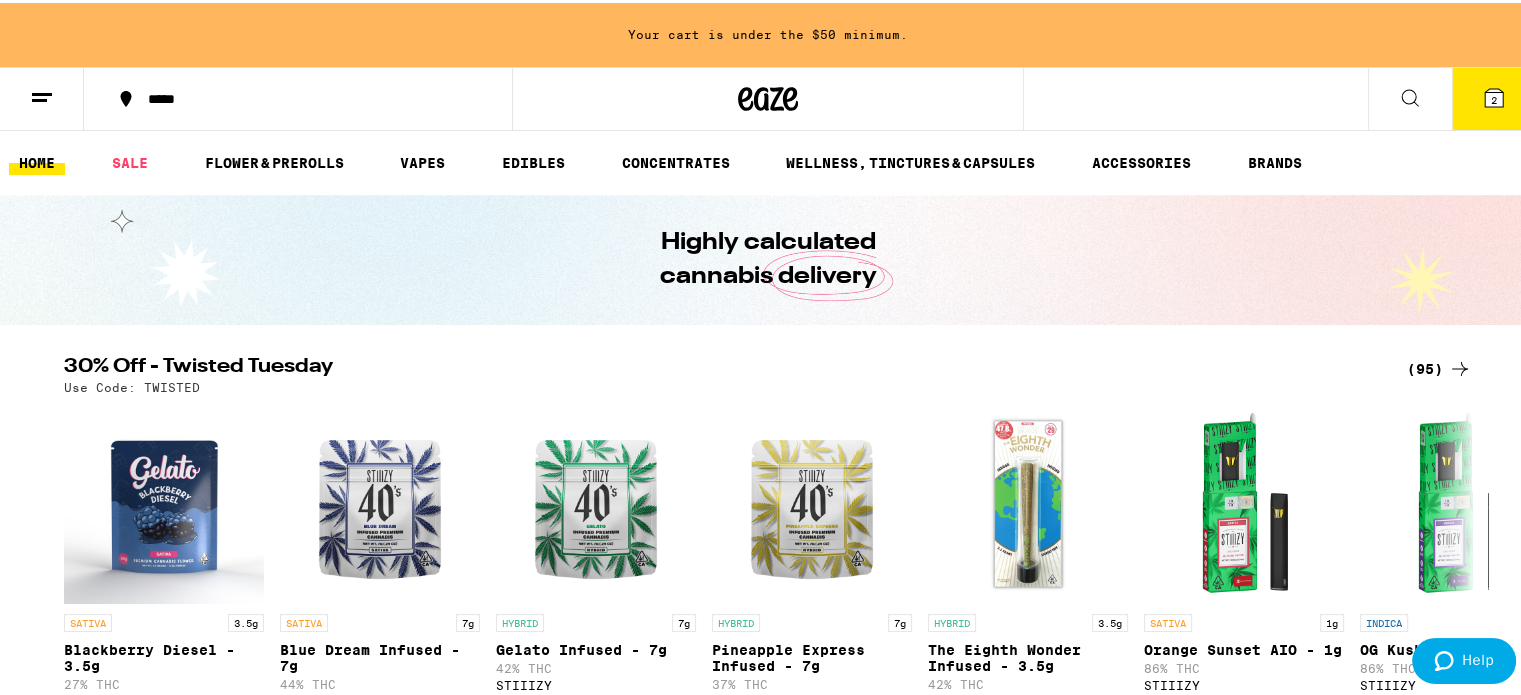 click on "2" at bounding box center (1494, 97) 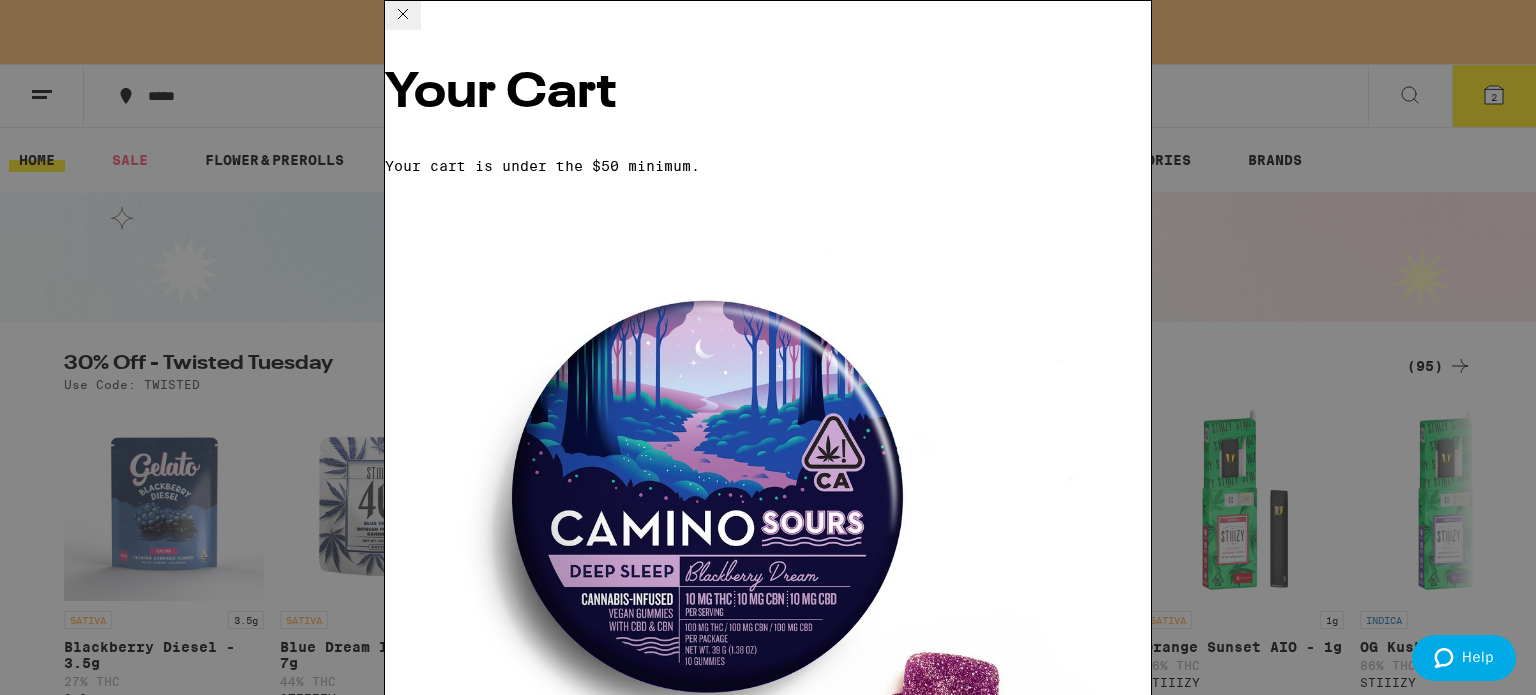 click 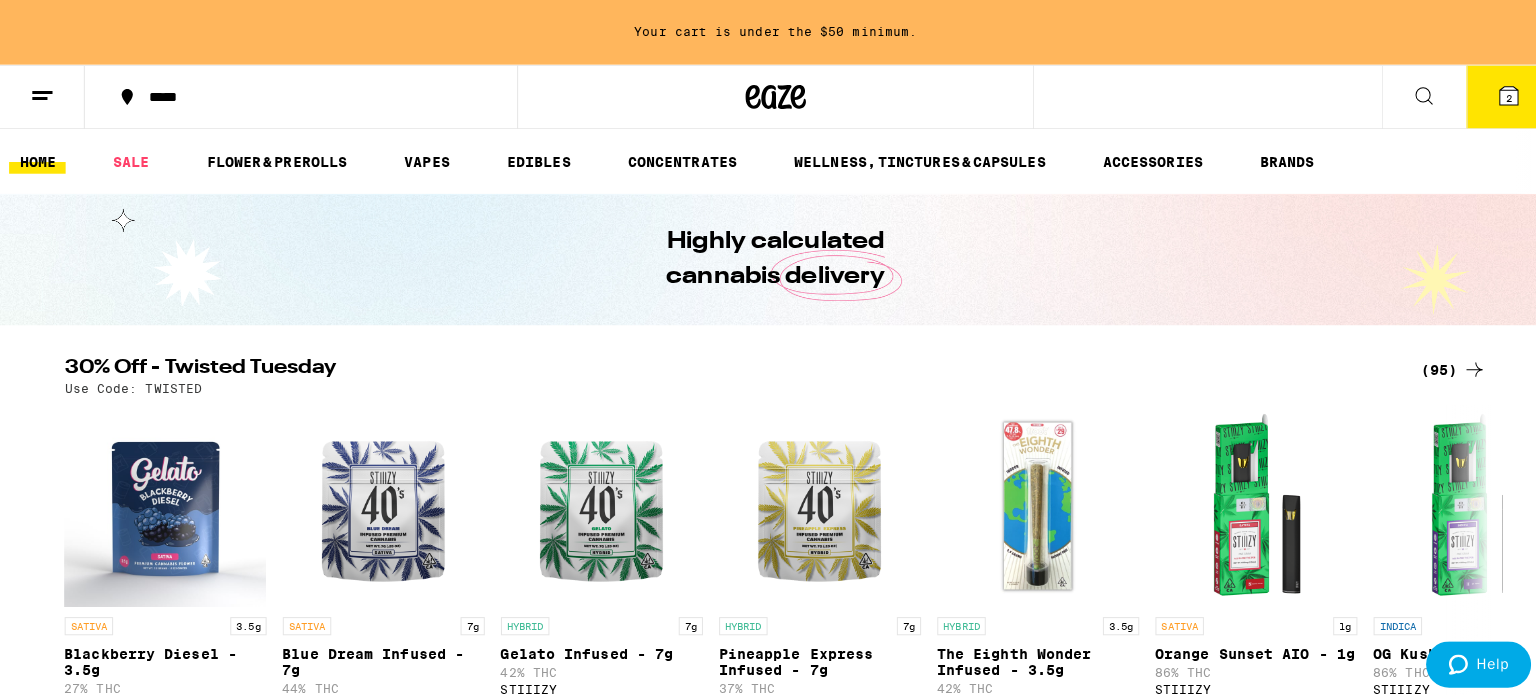 scroll, scrollTop: 0, scrollLeft: 0, axis: both 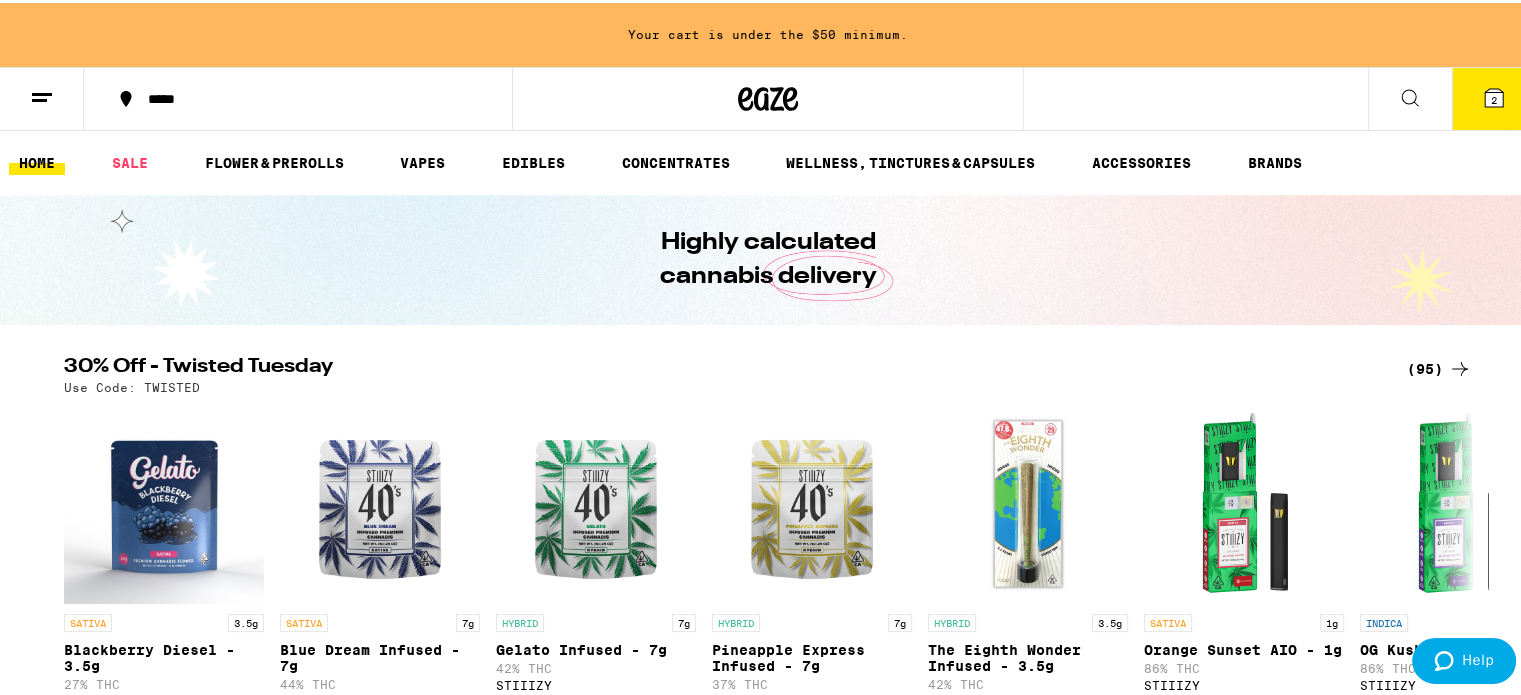click 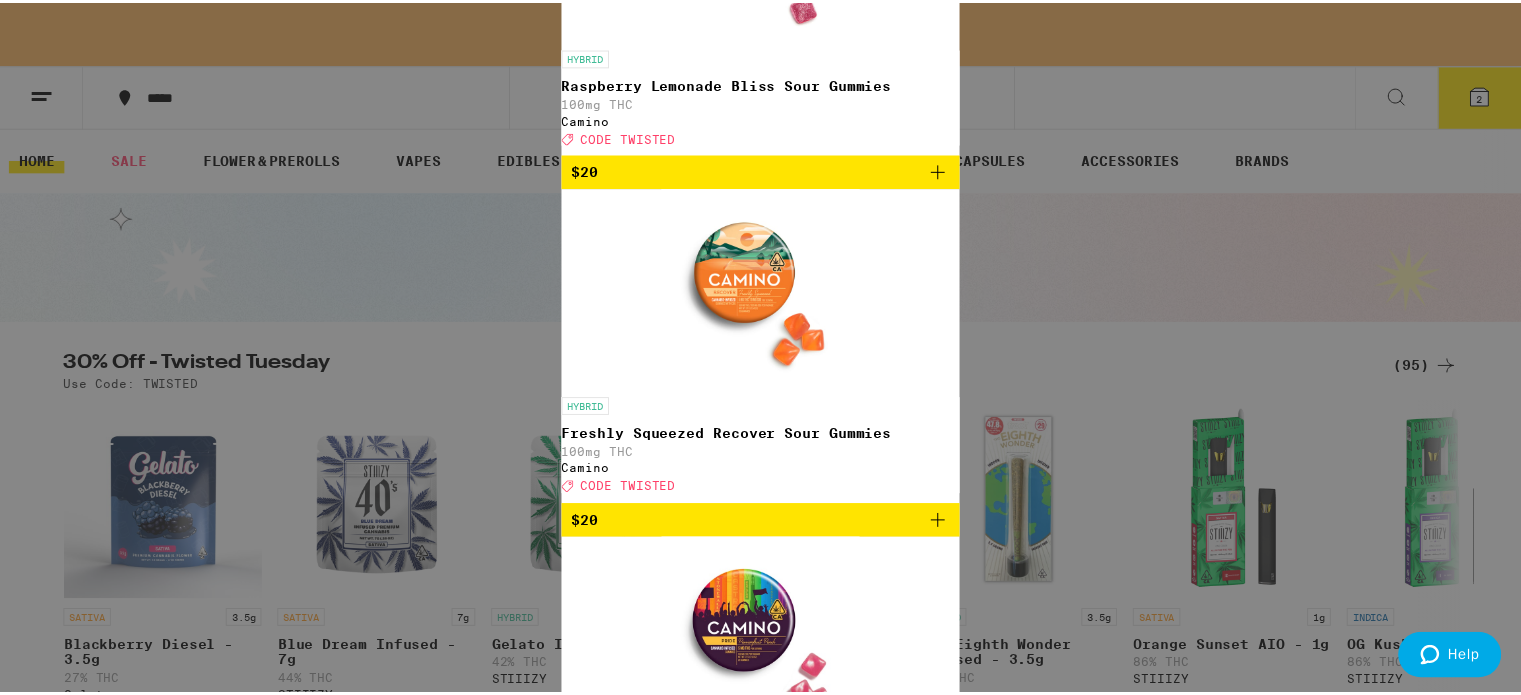 scroll, scrollTop: 320, scrollLeft: 0, axis: vertical 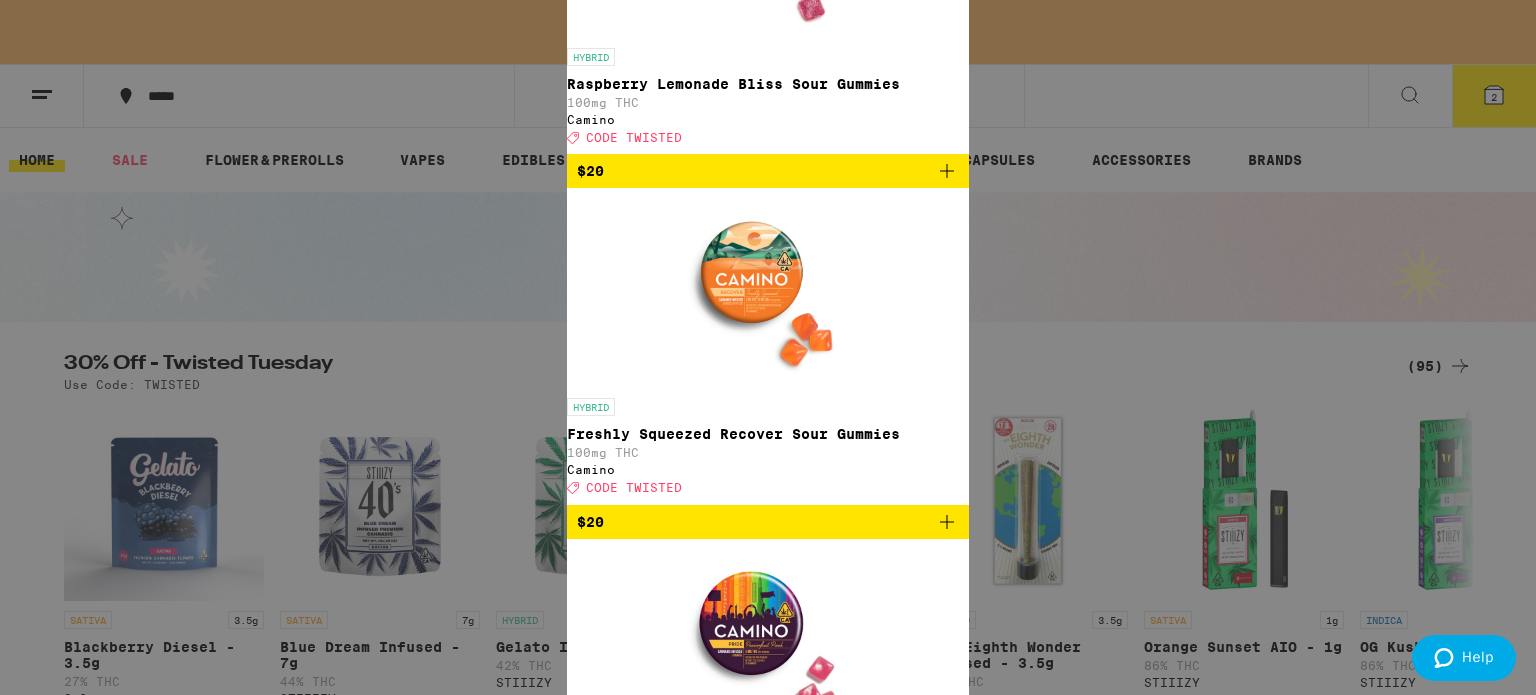 type on "camino" 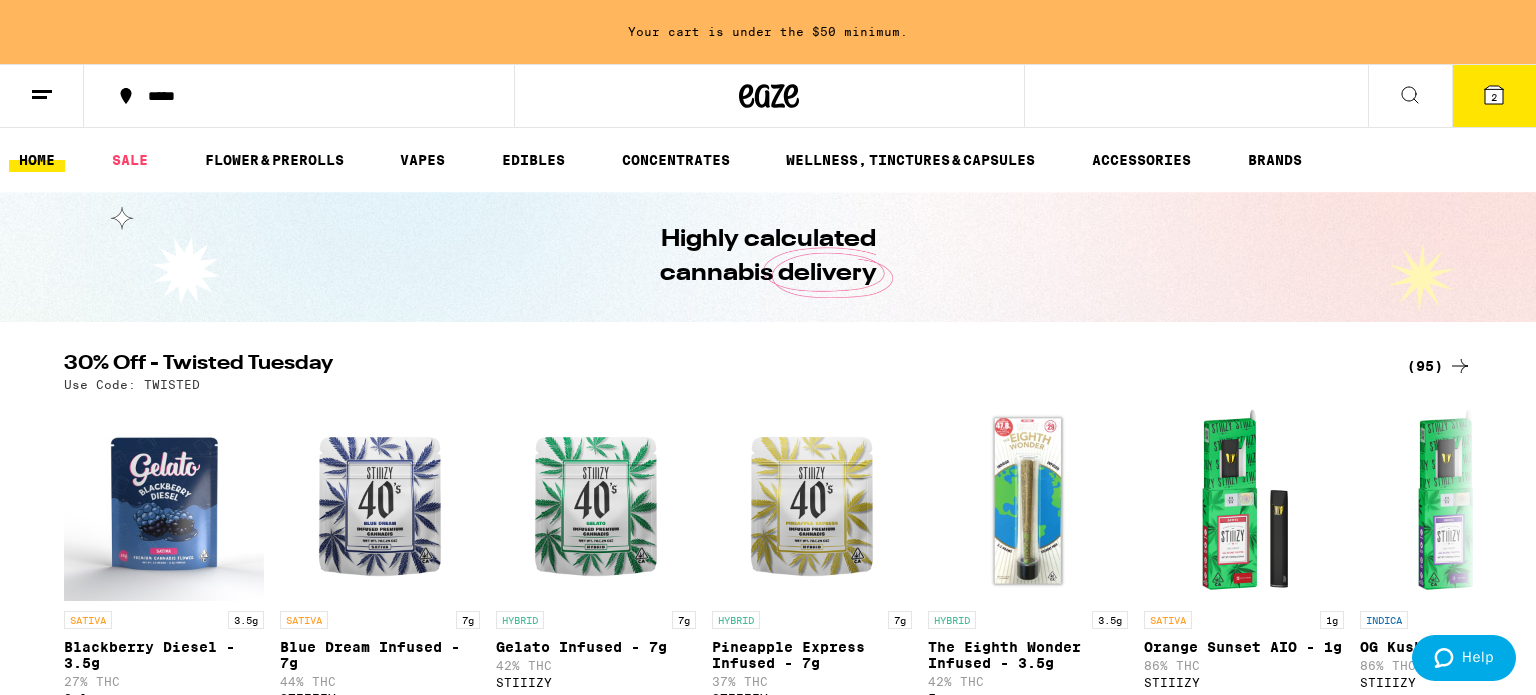 click 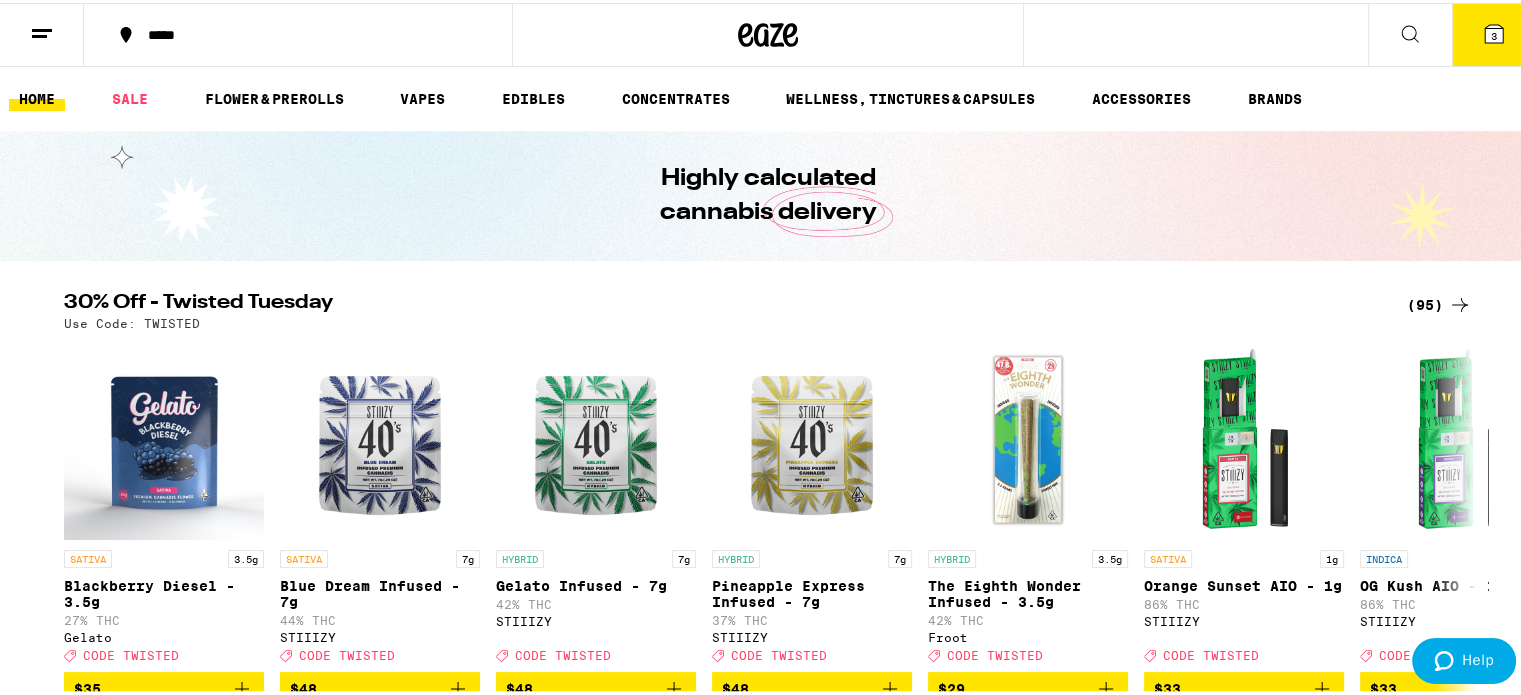 click on "3" at bounding box center [1494, 33] 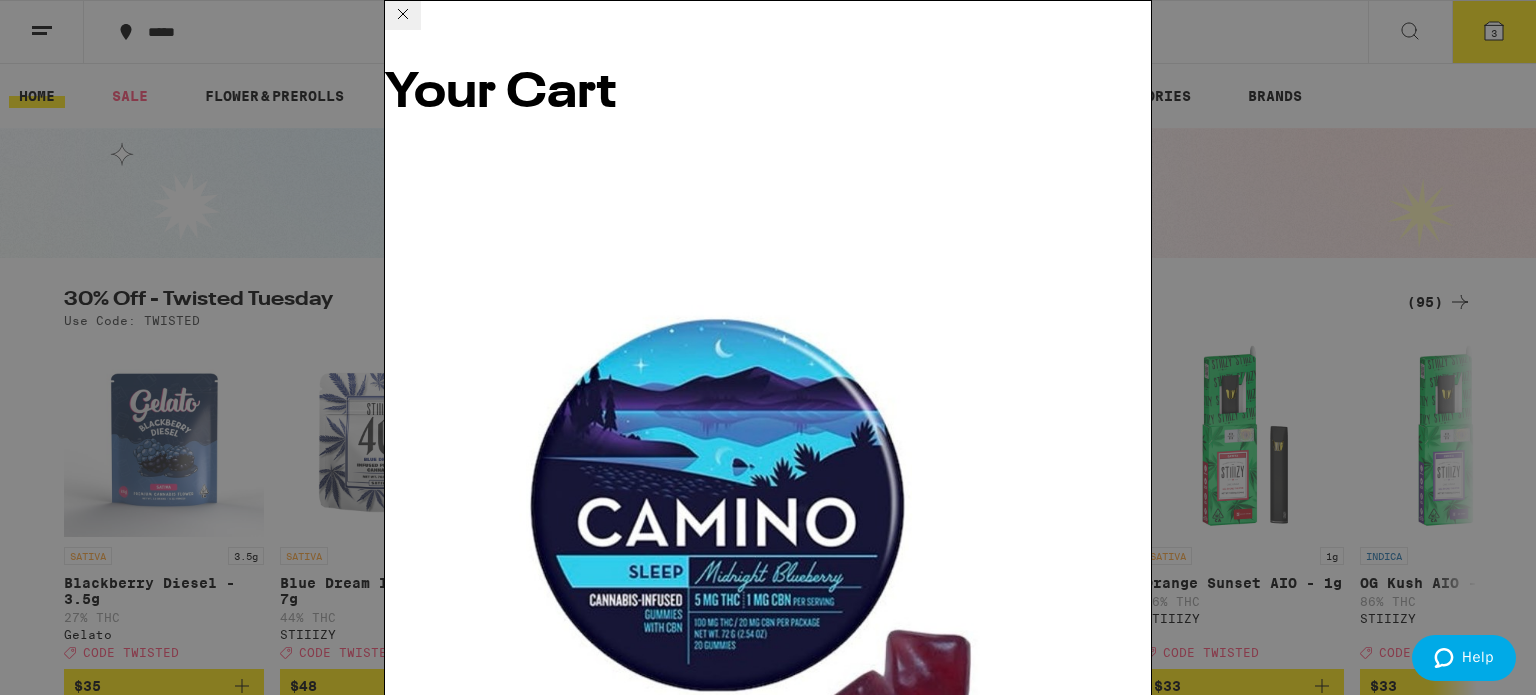 click on "Checkout" at bounding box center [538, 2486] 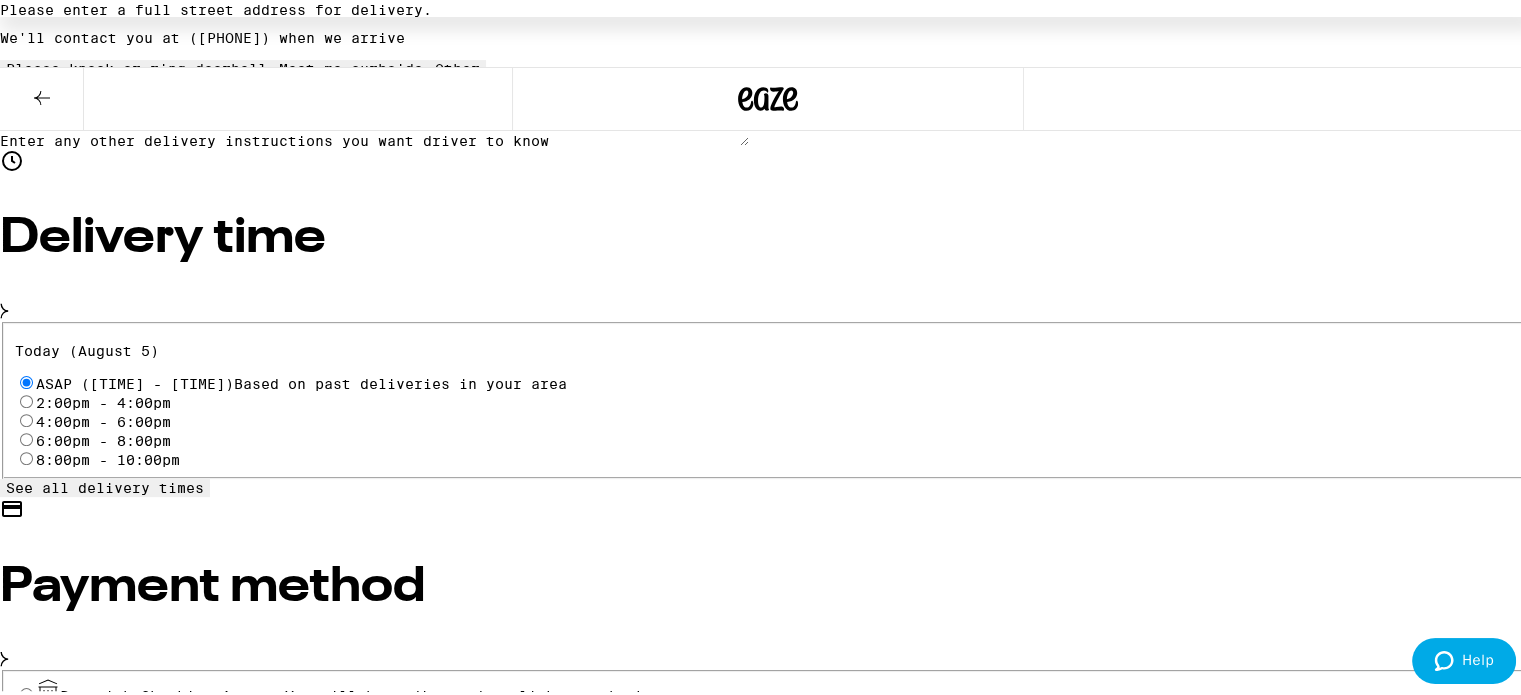 scroll, scrollTop: 608, scrollLeft: 0, axis: vertical 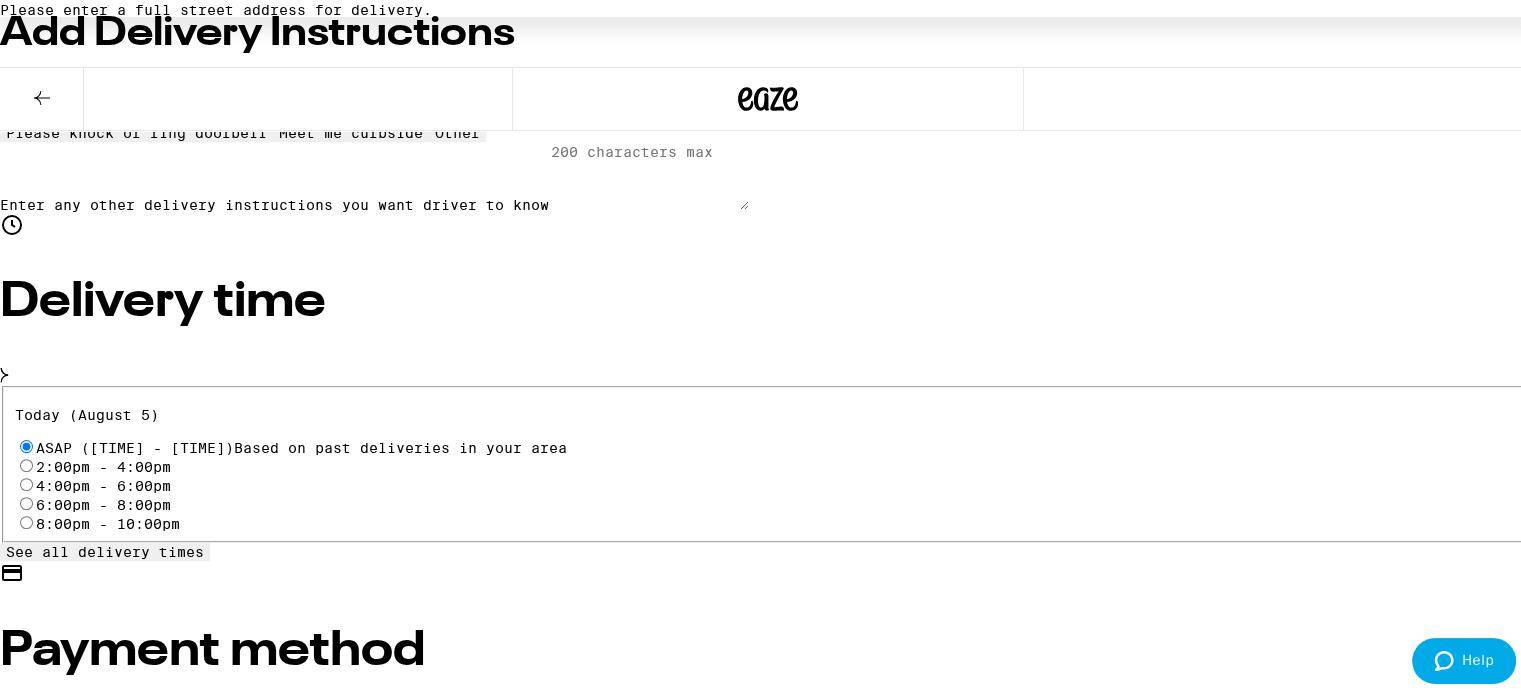 click on "See all delivery times" at bounding box center (105, 549) 